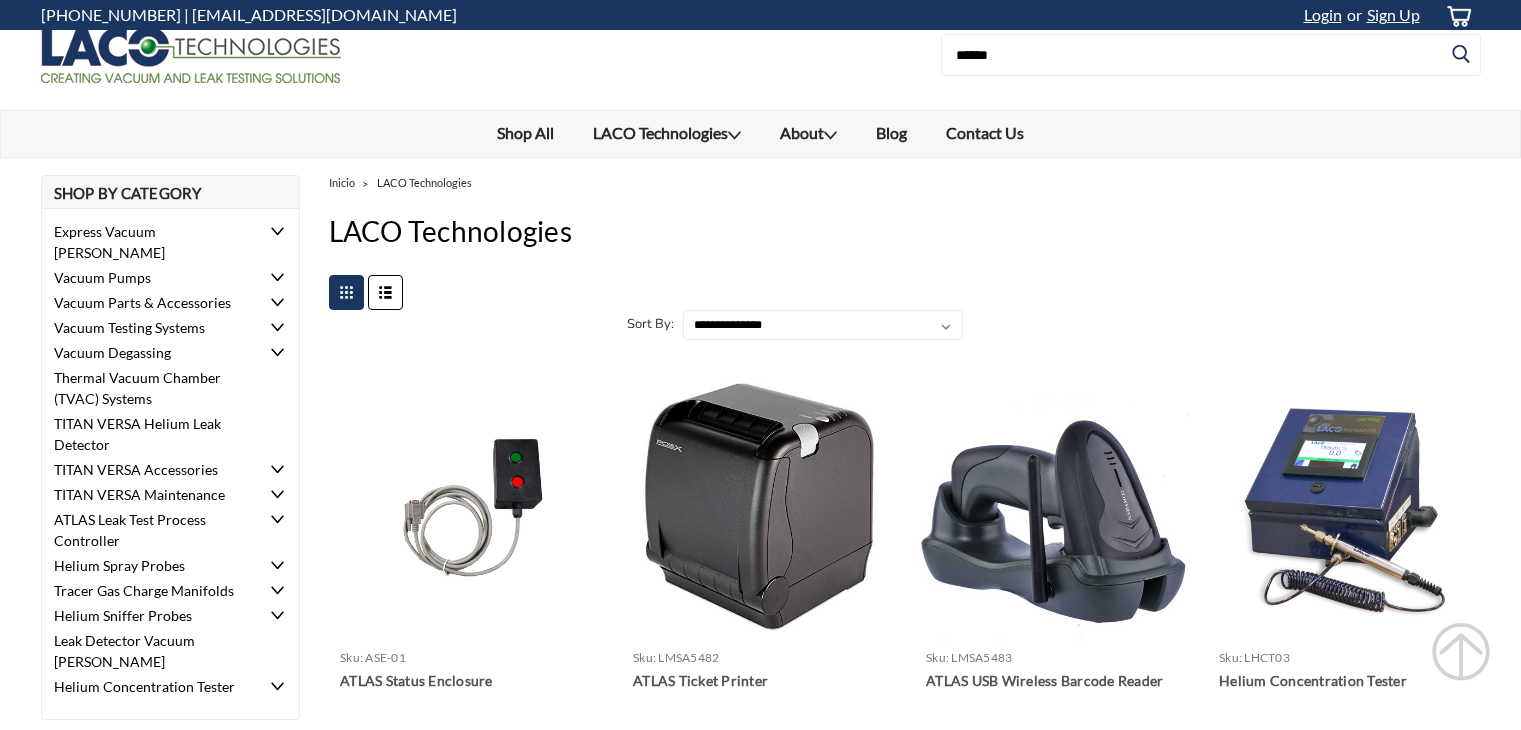 scroll, scrollTop: 168, scrollLeft: 0, axis: vertical 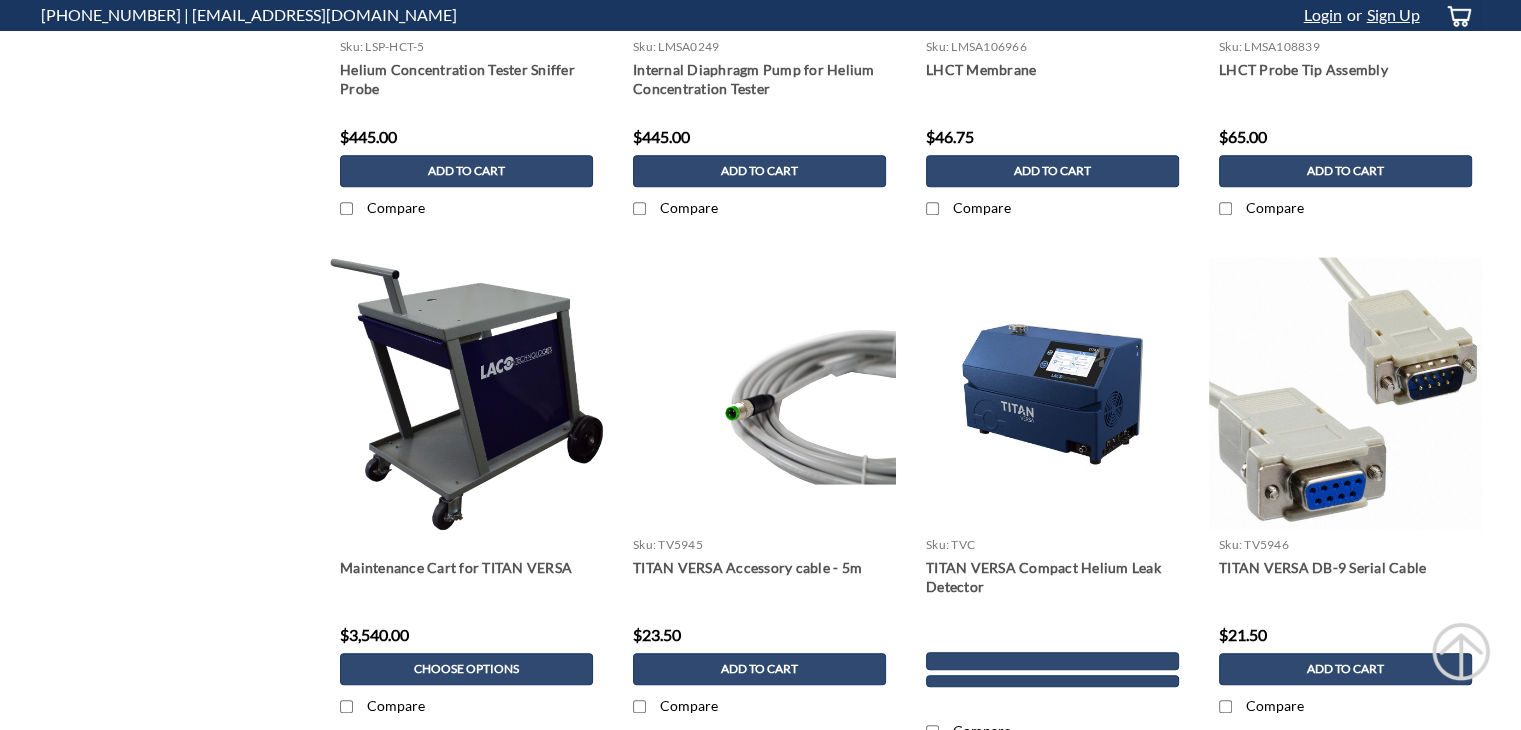 click on "LACO Technologies
sku:
TV5946
TITAN VERSA DB-9 Serial Cable
MSRP:
Now:
$21.50
Add to Cart
Compare" at bounding box center [1345, 630] 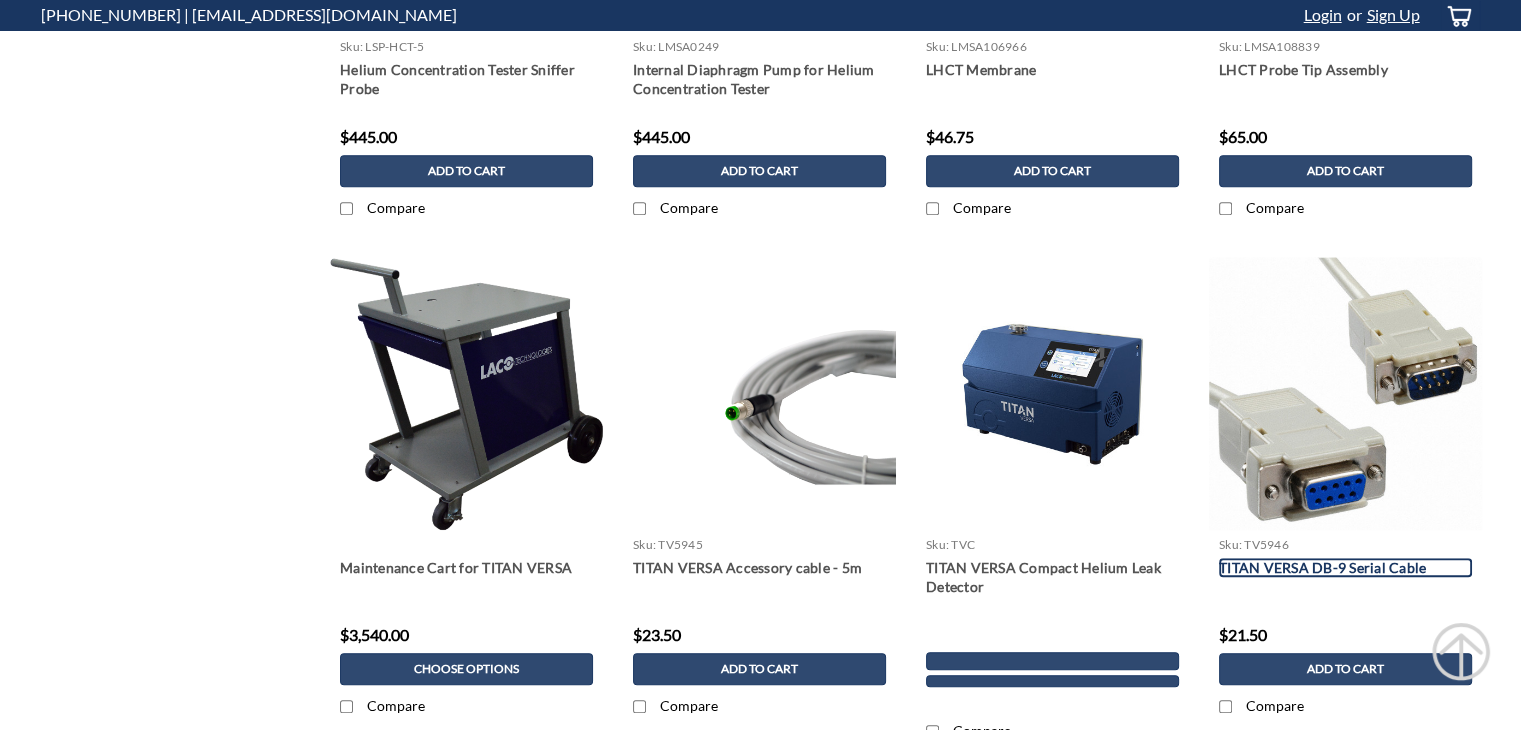 click on "TITAN VERSA DB-9 Serial Cable" at bounding box center (1345, 567) 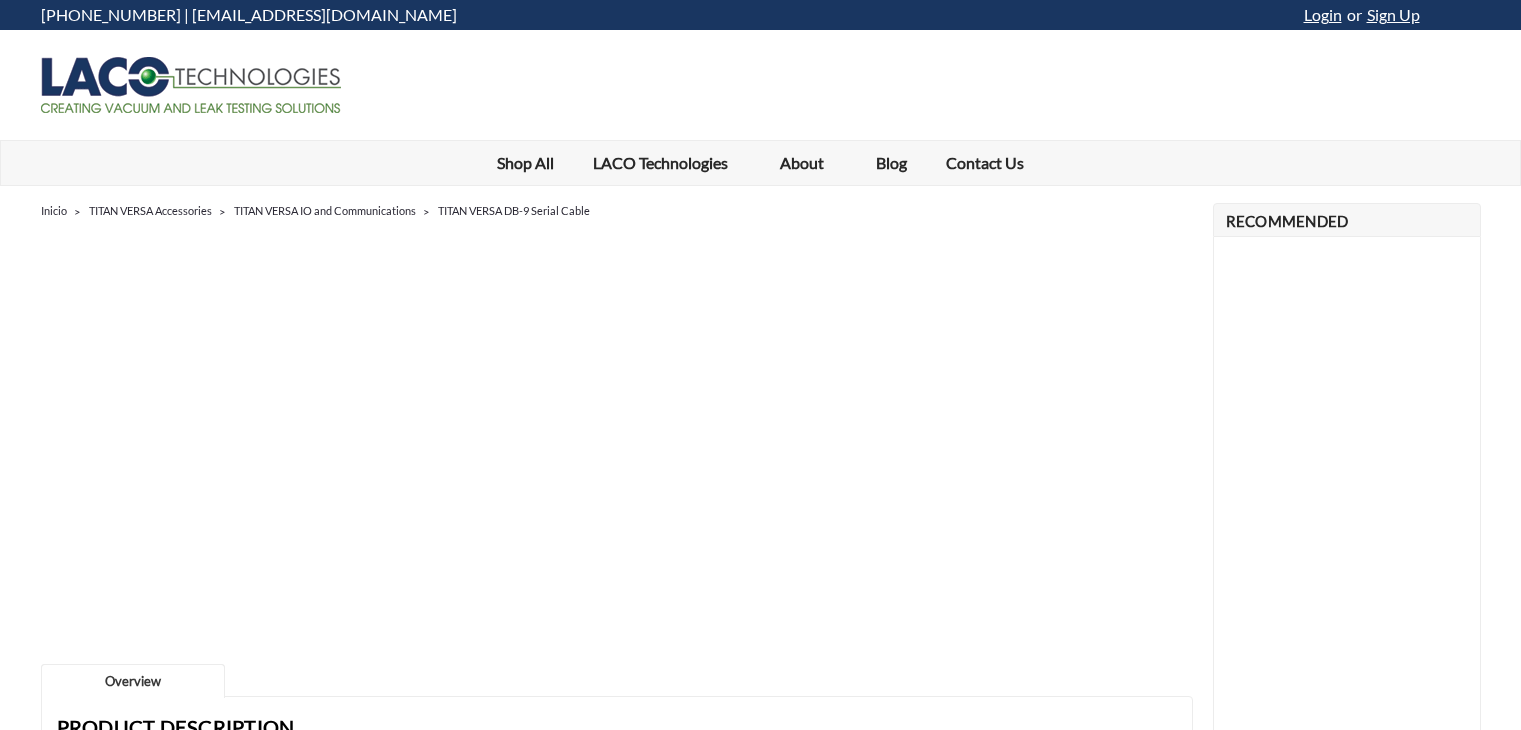 scroll, scrollTop: 0, scrollLeft: 0, axis: both 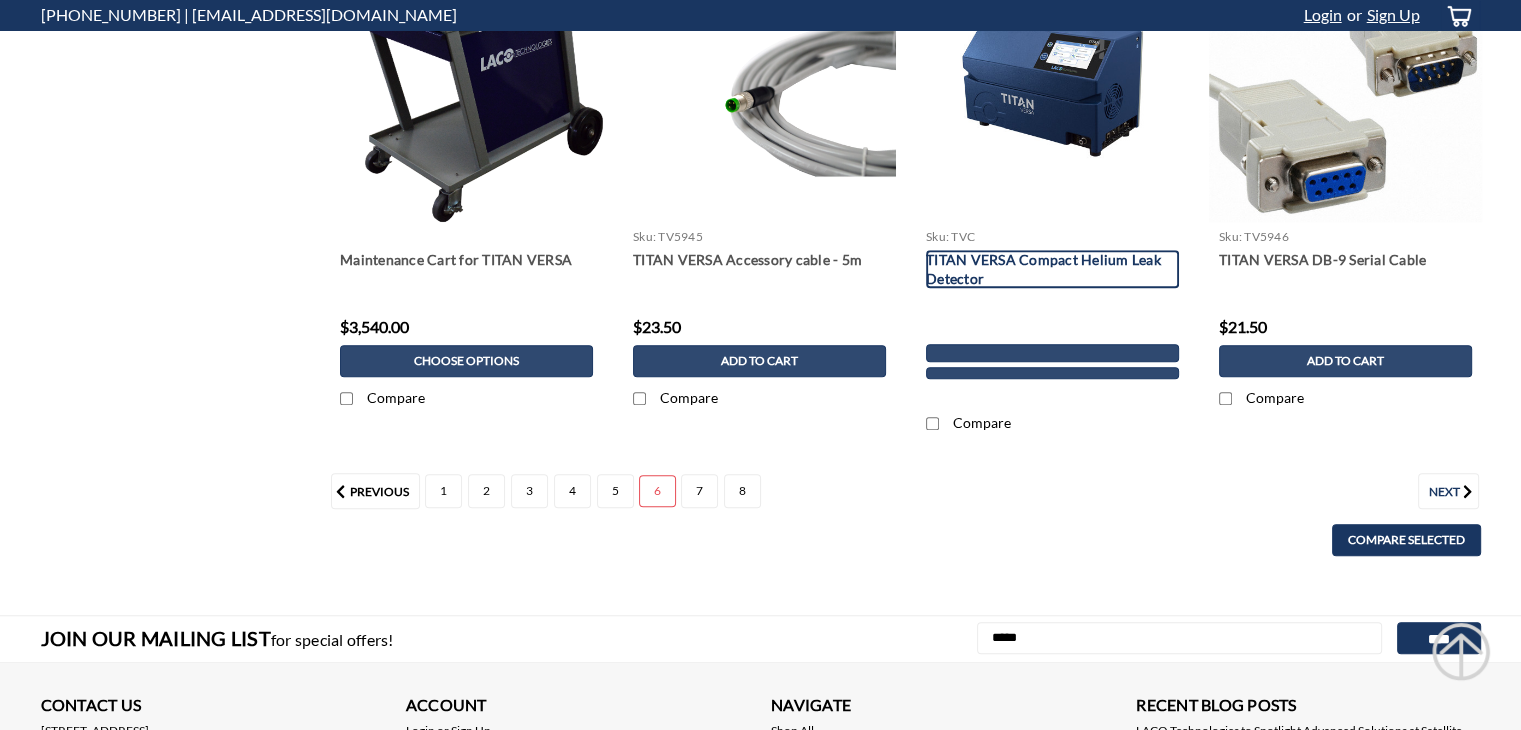 click on "TITAN VERSA Compact Helium Leak Detector" at bounding box center (1052, 269) 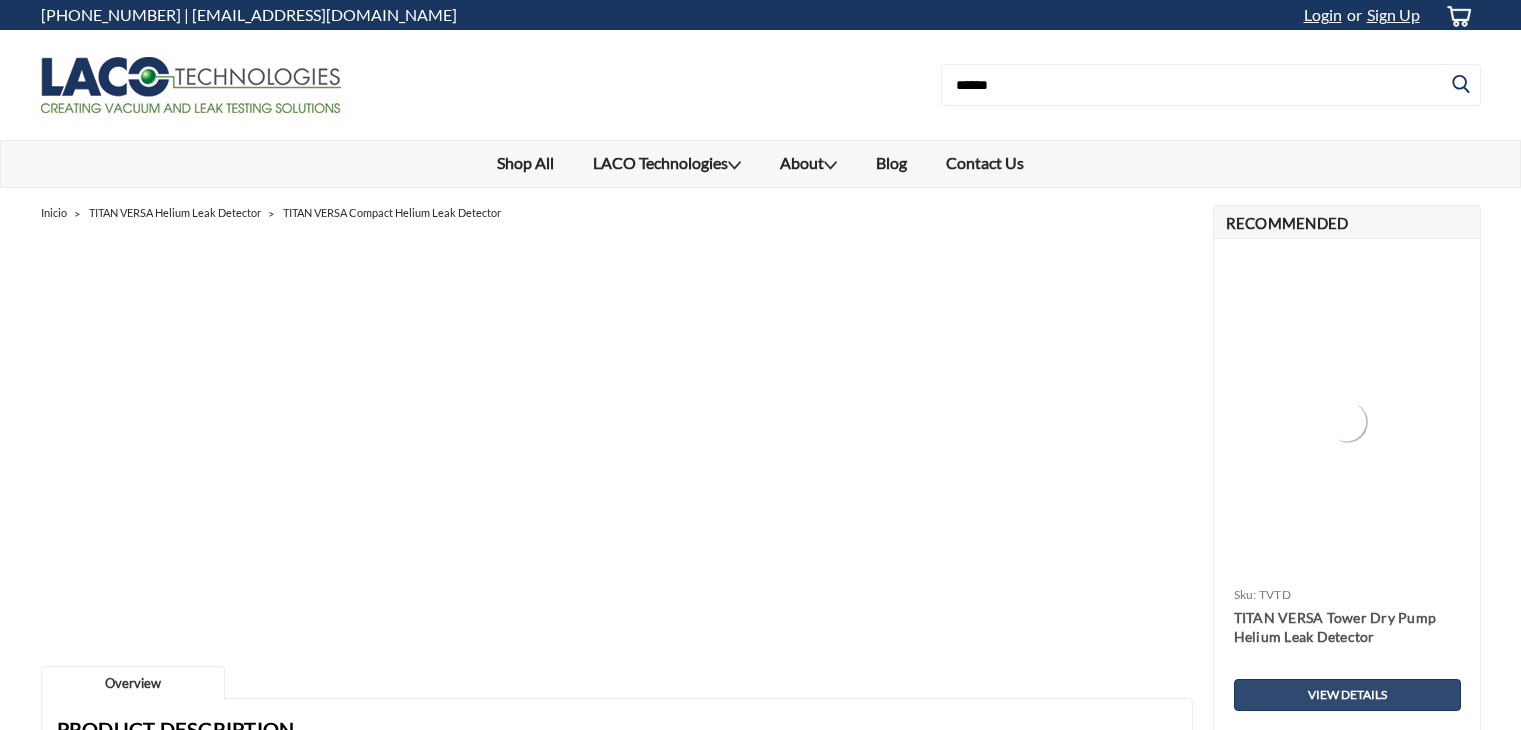 scroll, scrollTop: 0, scrollLeft: 0, axis: both 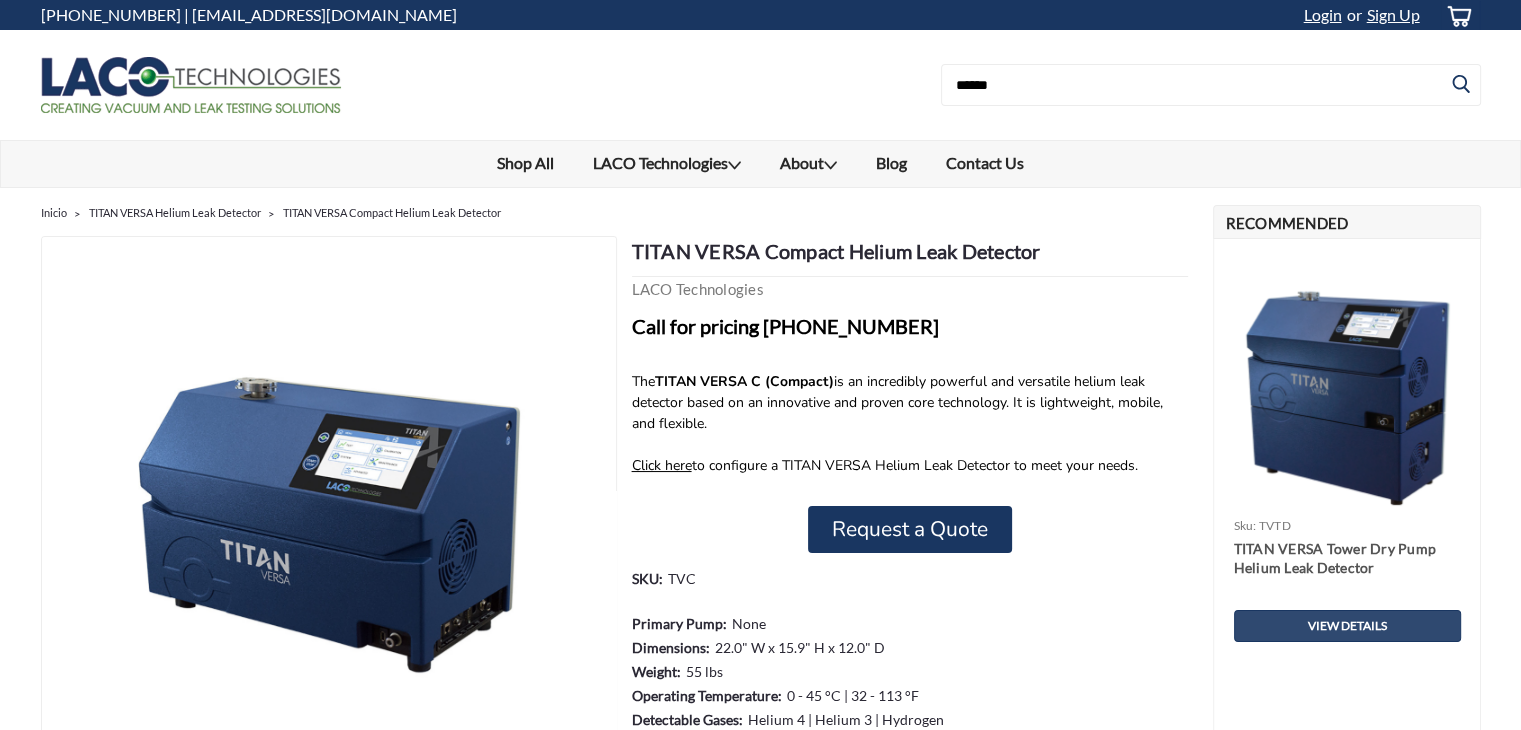 click on "TITAN VERSA Compact Helium Leak Detector" at bounding box center [910, 256] 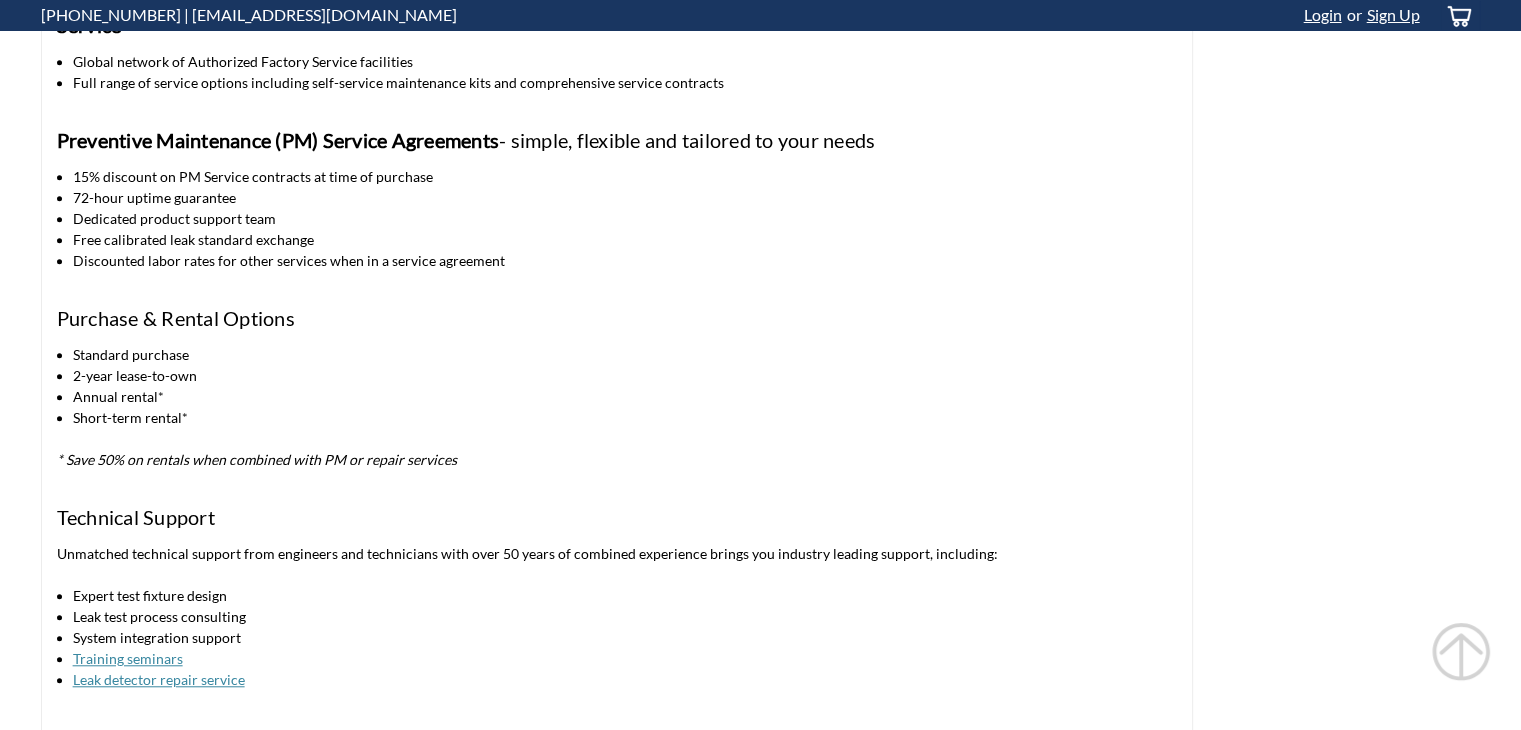 scroll, scrollTop: 1952, scrollLeft: 0, axis: vertical 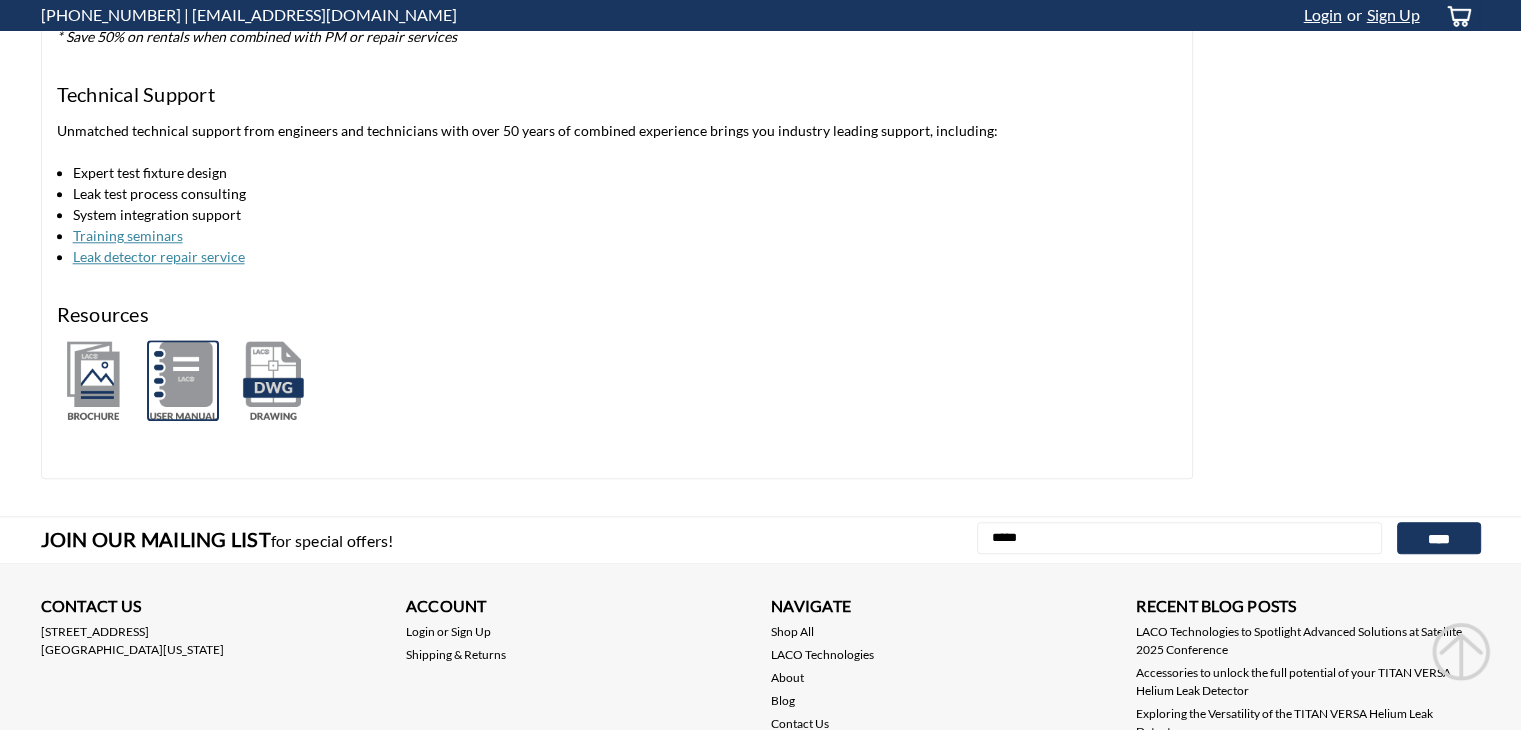 click at bounding box center [183, 380] 